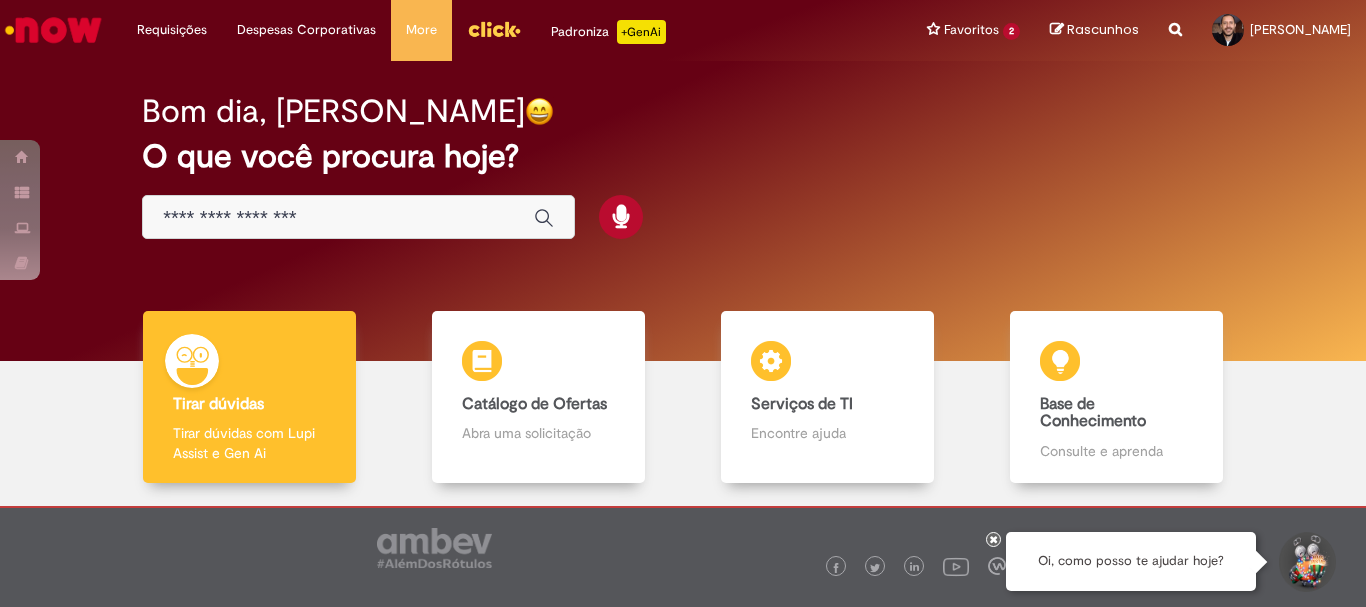scroll, scrollTop: 0, scrollLeft: 0, axis: both 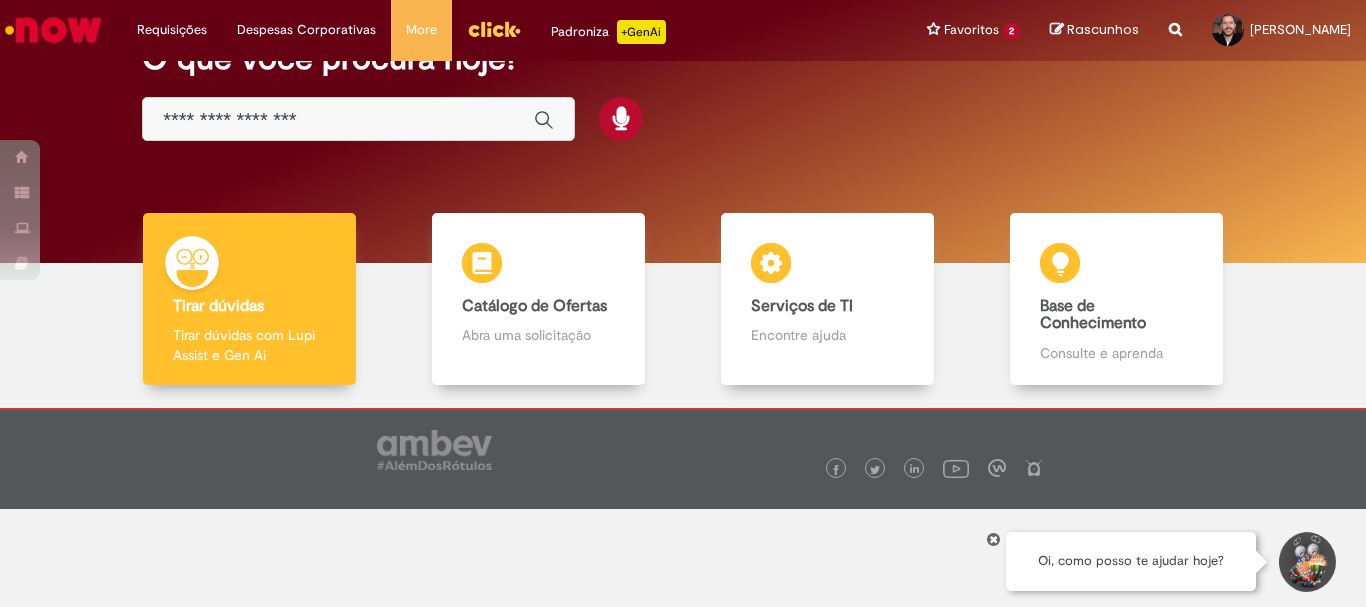 click at bounding box center [993, 539] 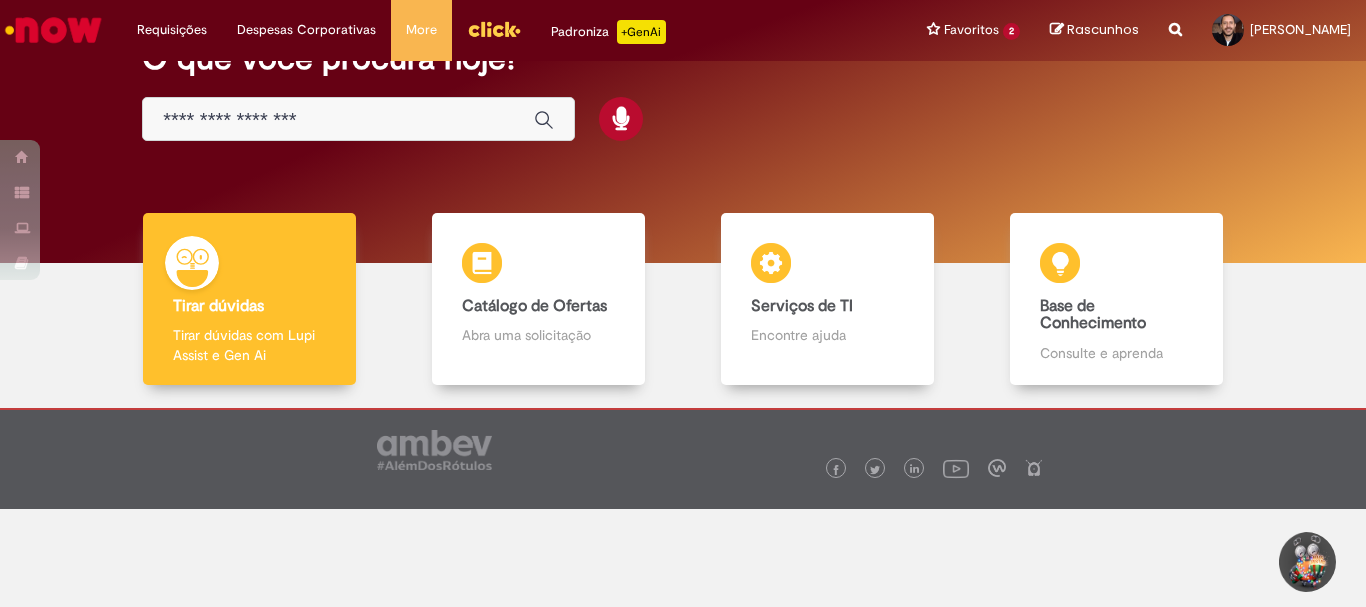 scroll, scrollTop: 0, scrollLeft: 0, axis: both 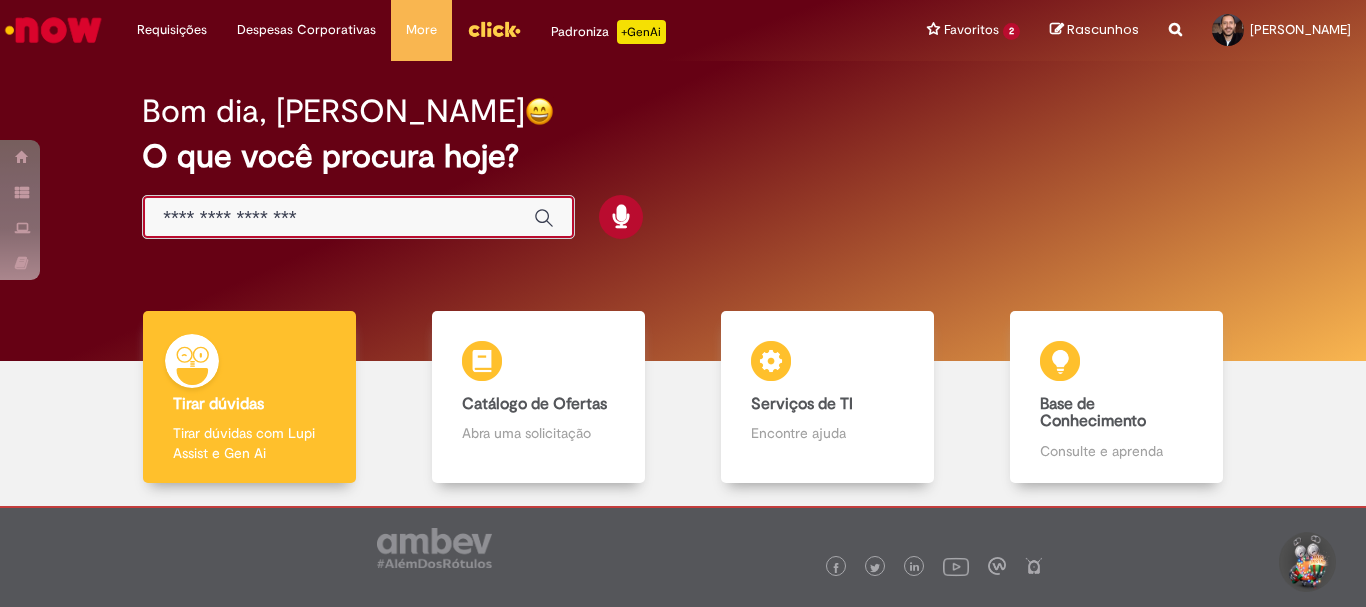 click at bounding box center [338, 218] 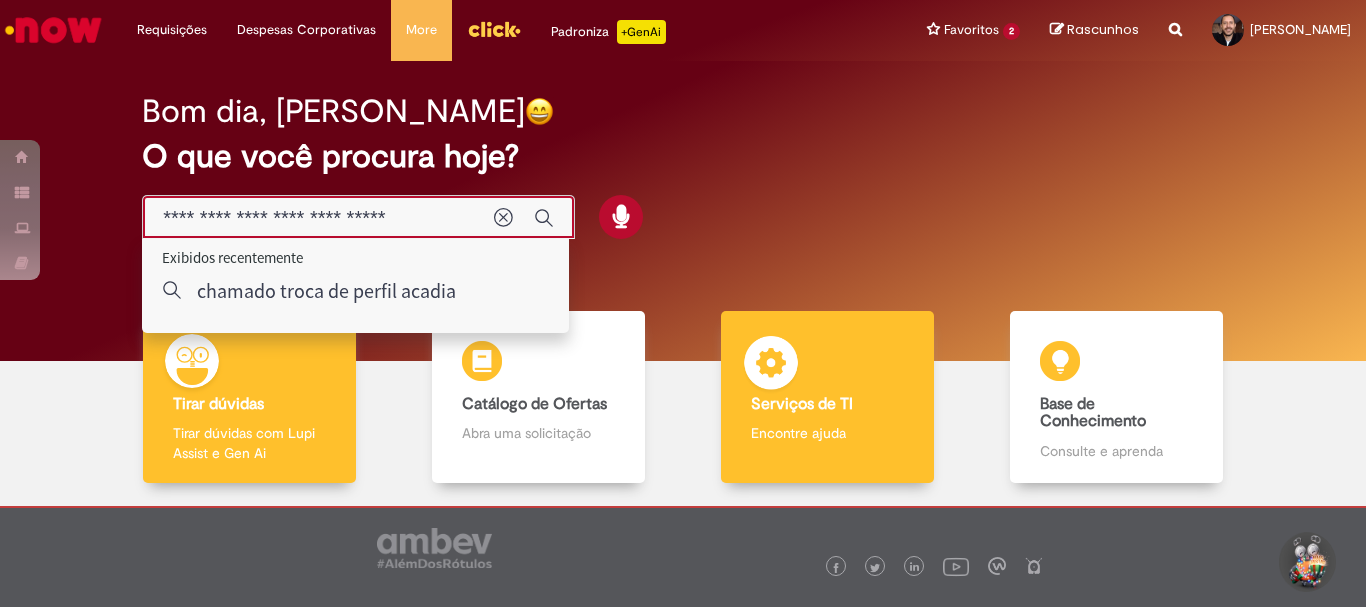 type on "**********" 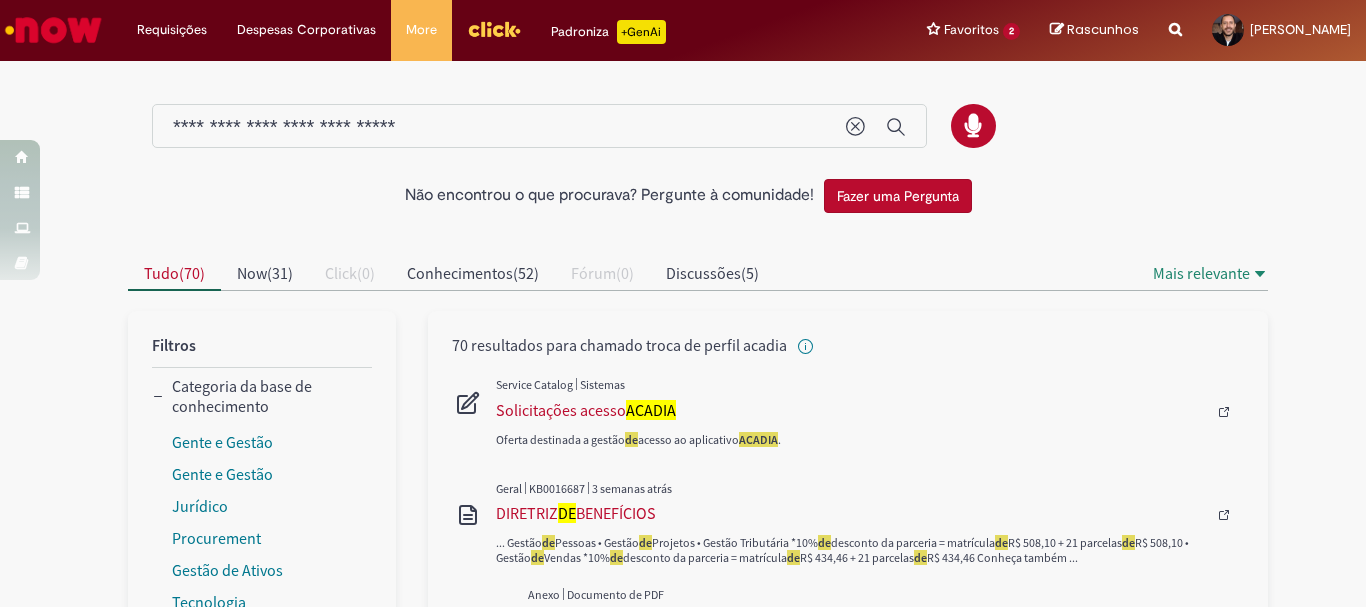 scroll, scrollTop: 100, scrollLeft: 0, axis: vertical 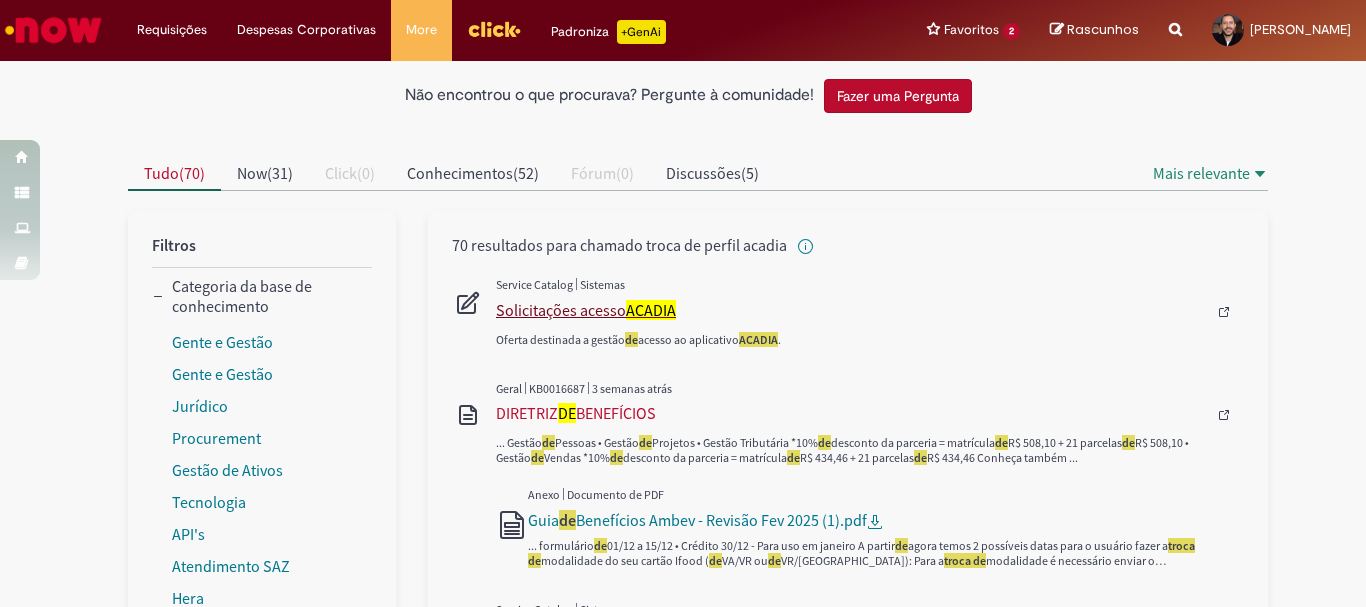 click on "Solicitações acesso  ACADIA" at bounding box center [851, 310] 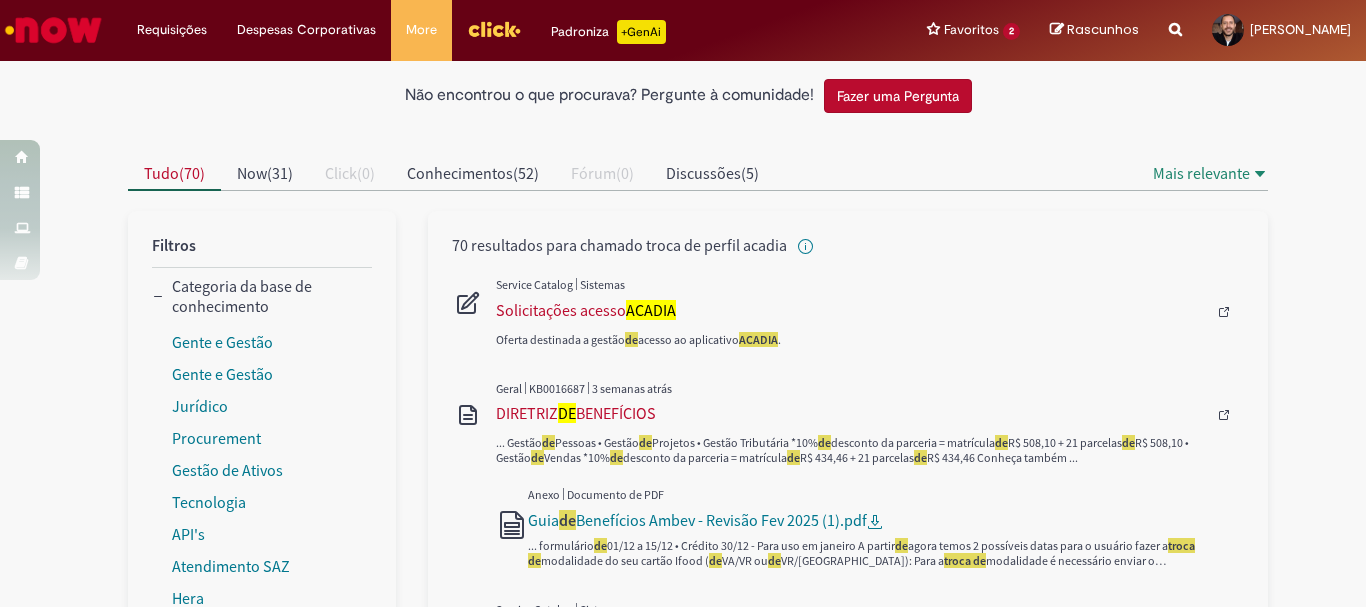 type 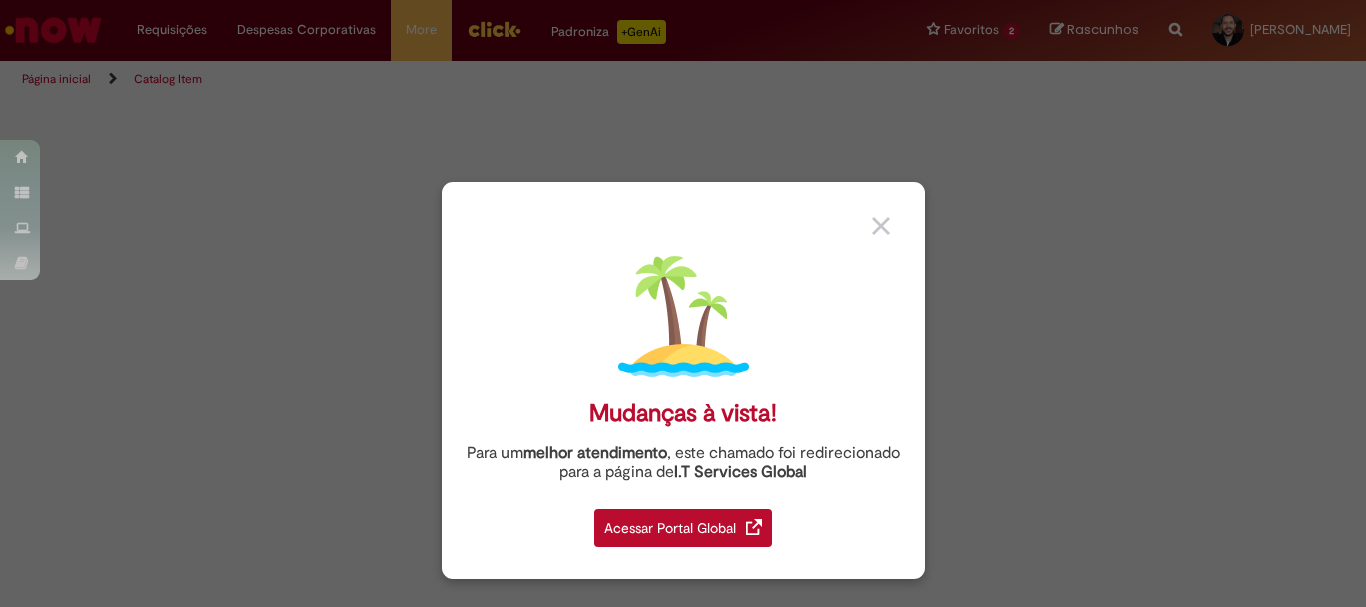 scroll, scrollTop: 0, scrollLeft: 0, axis: both 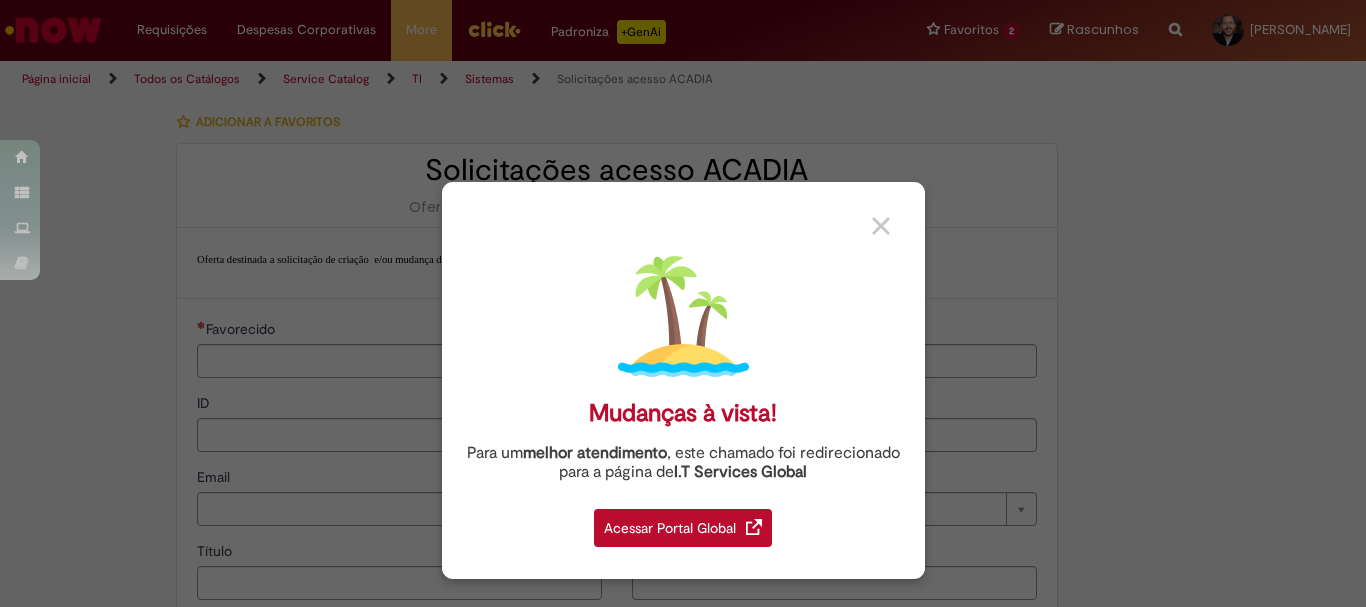 type on "********" 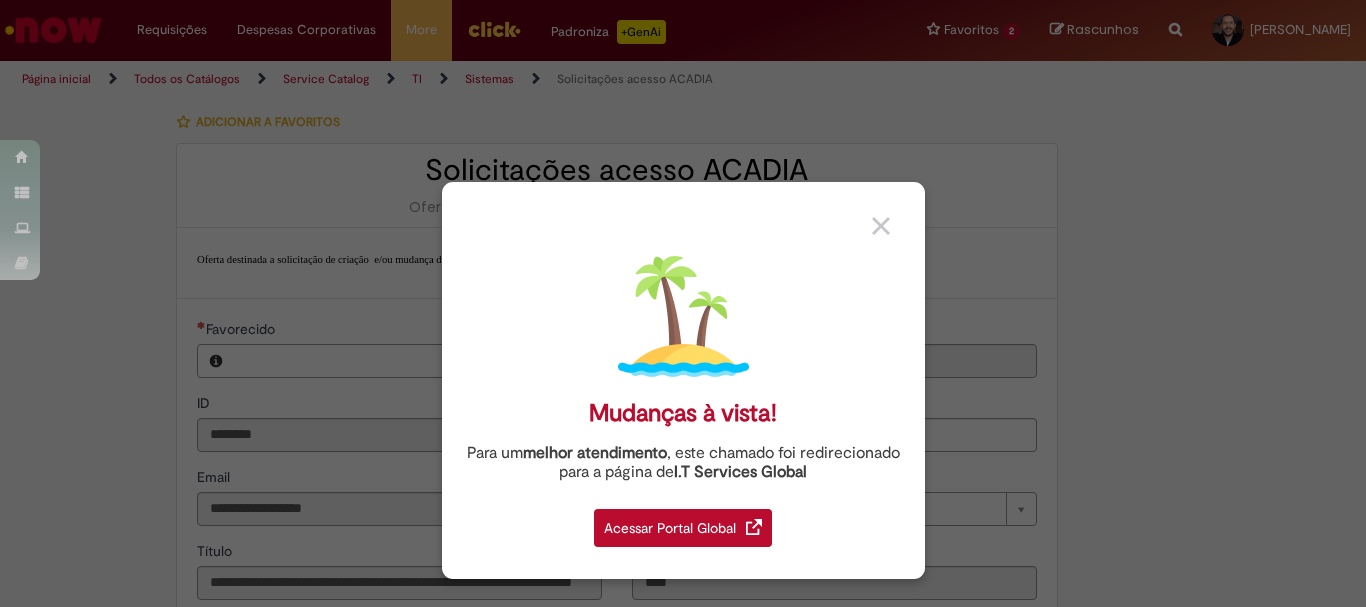 type on "**********" 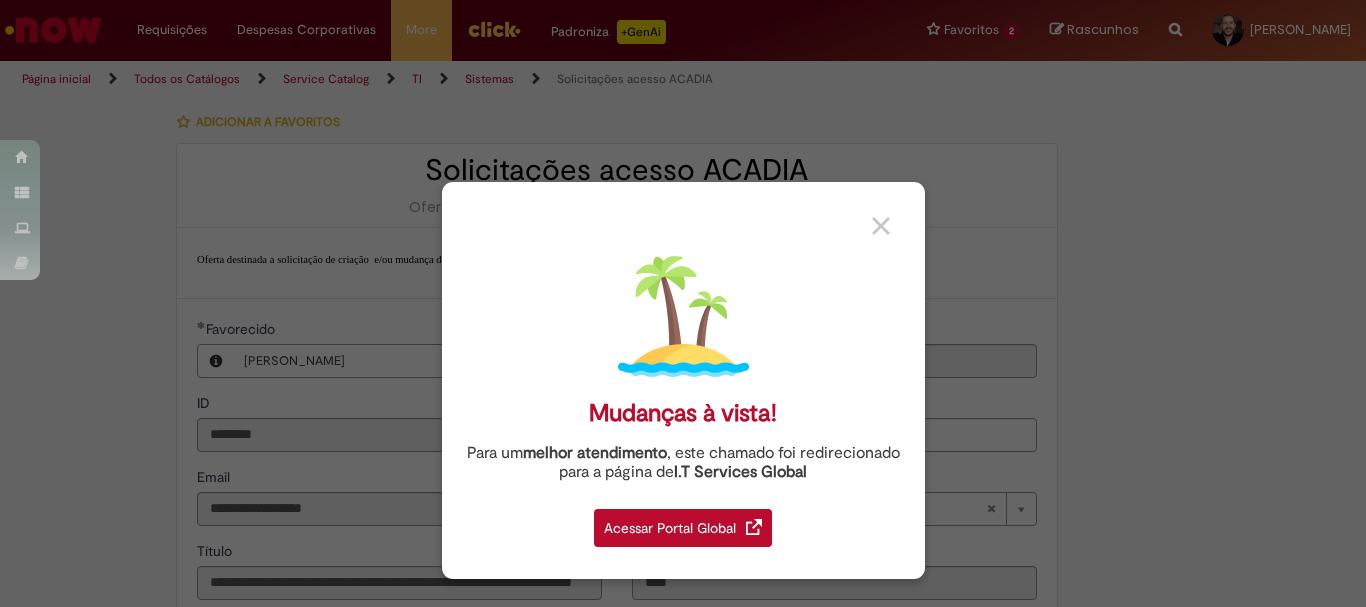 drag, startPoint x: 729, startPoint y: 515, endPoint x: 743, endPoint y: 515, distance: 14 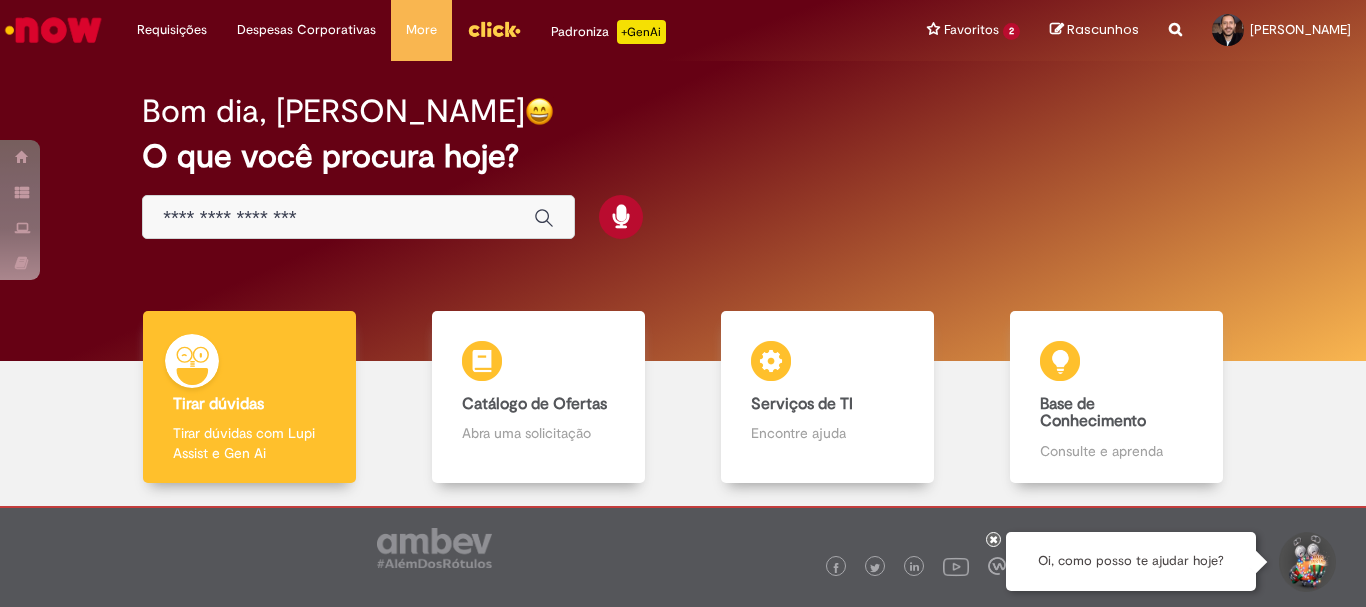 click at bounding box center (338, 218) 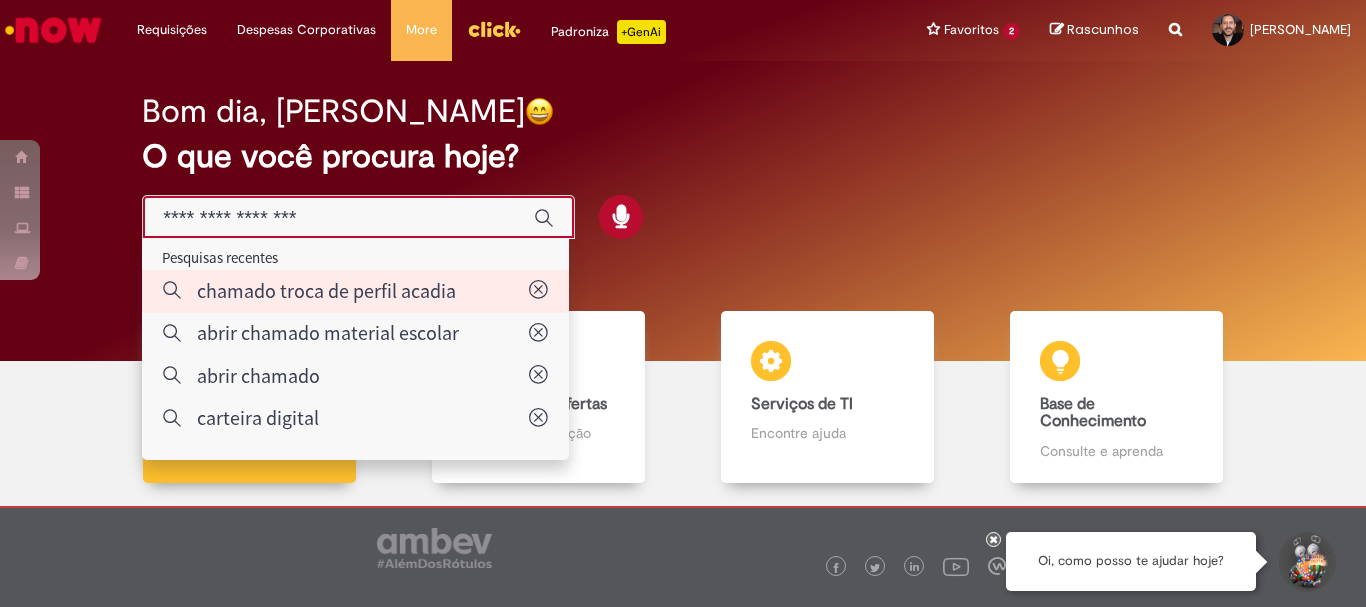 type on "**********" 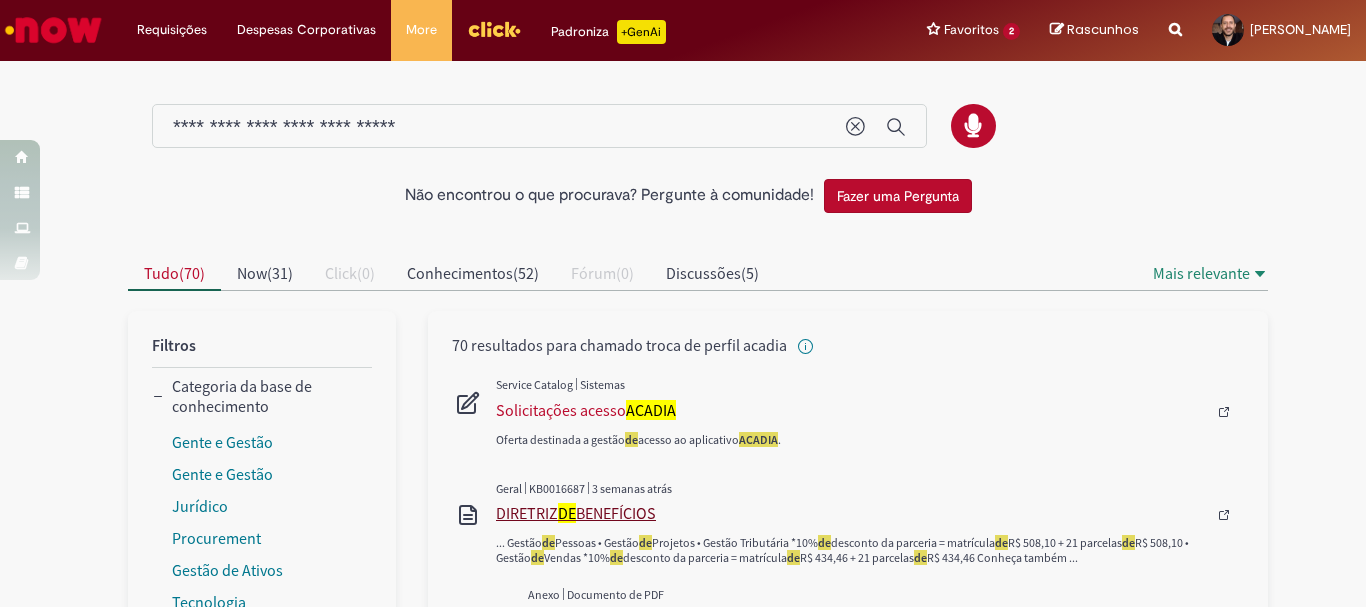 scroll, scrollTop: 100, scrollLeft: 0, axis: vertical 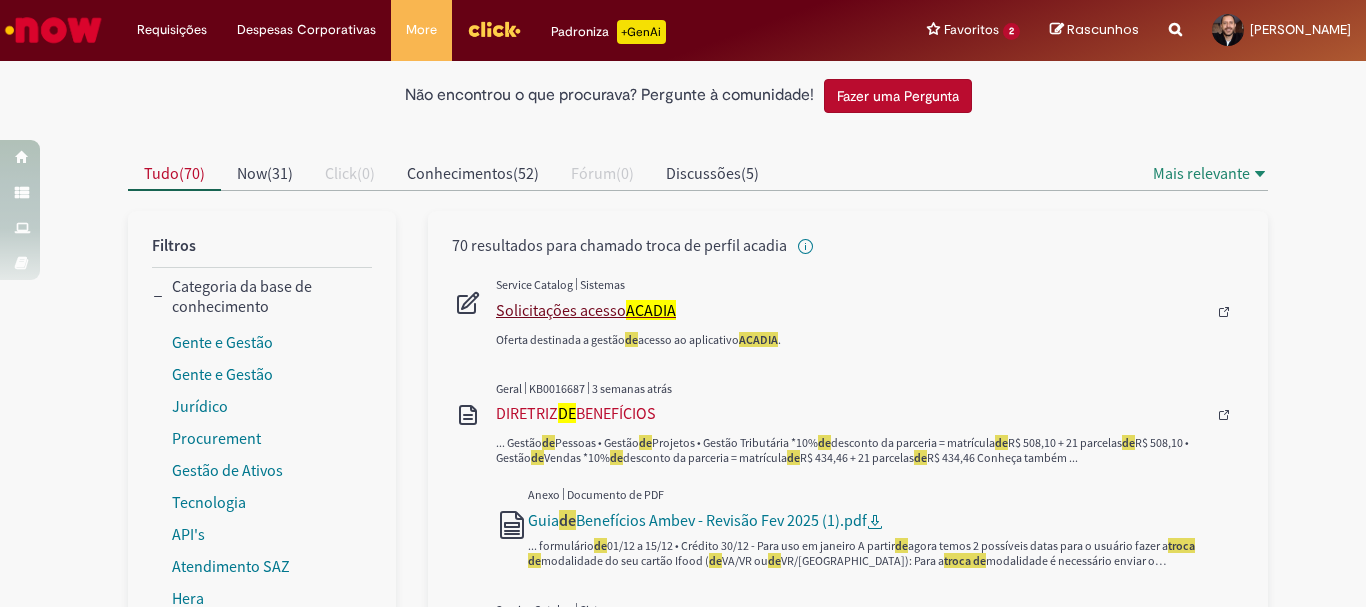 click on "Solicitações acesso  ACADIA" at bounding box center (851, 310) 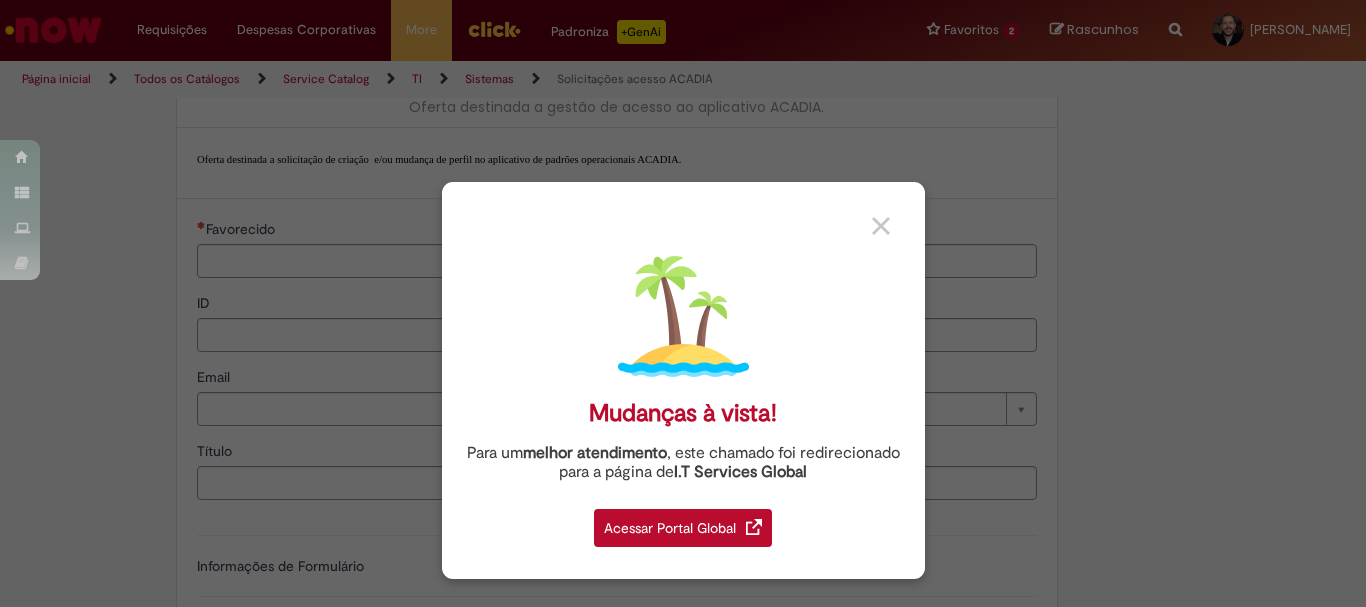type on "********" 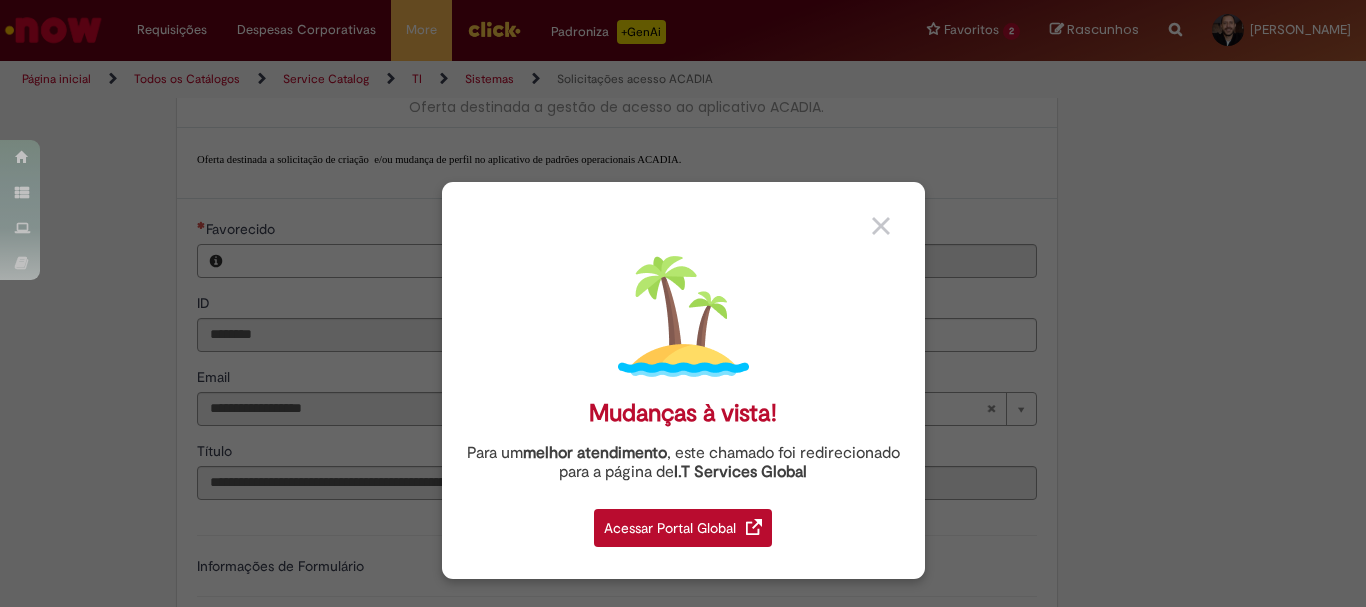 scroll, scrollTop: 0, scrollLeft: 0, axis: both 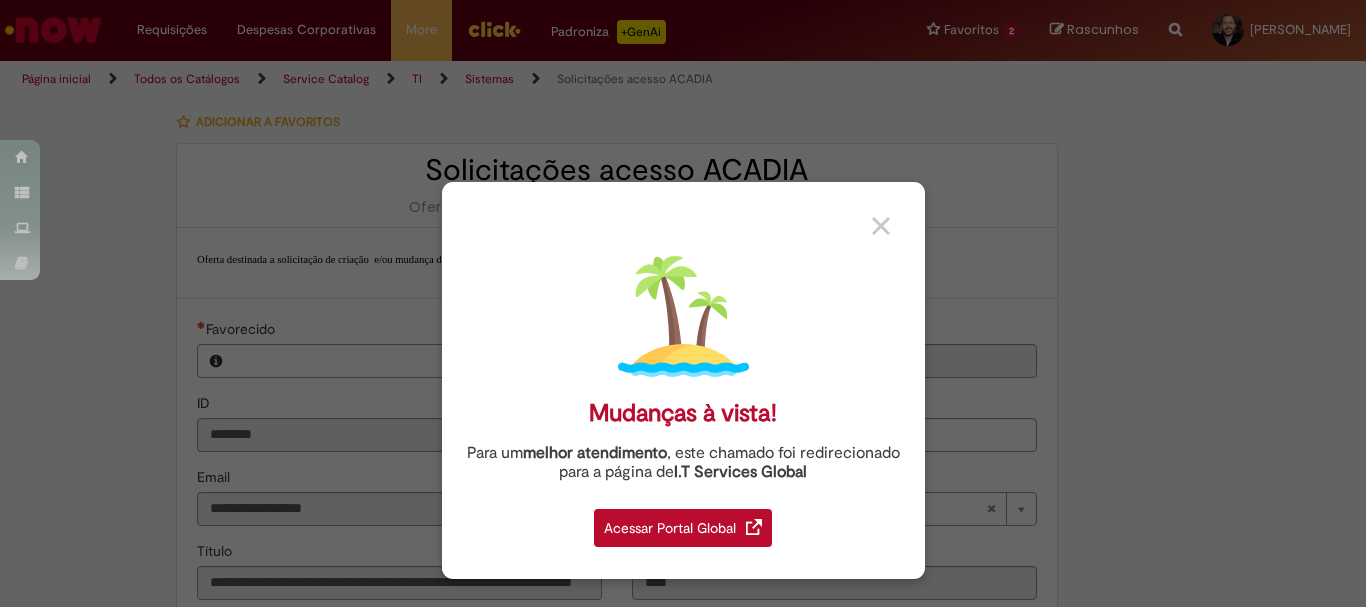 type on "**********" 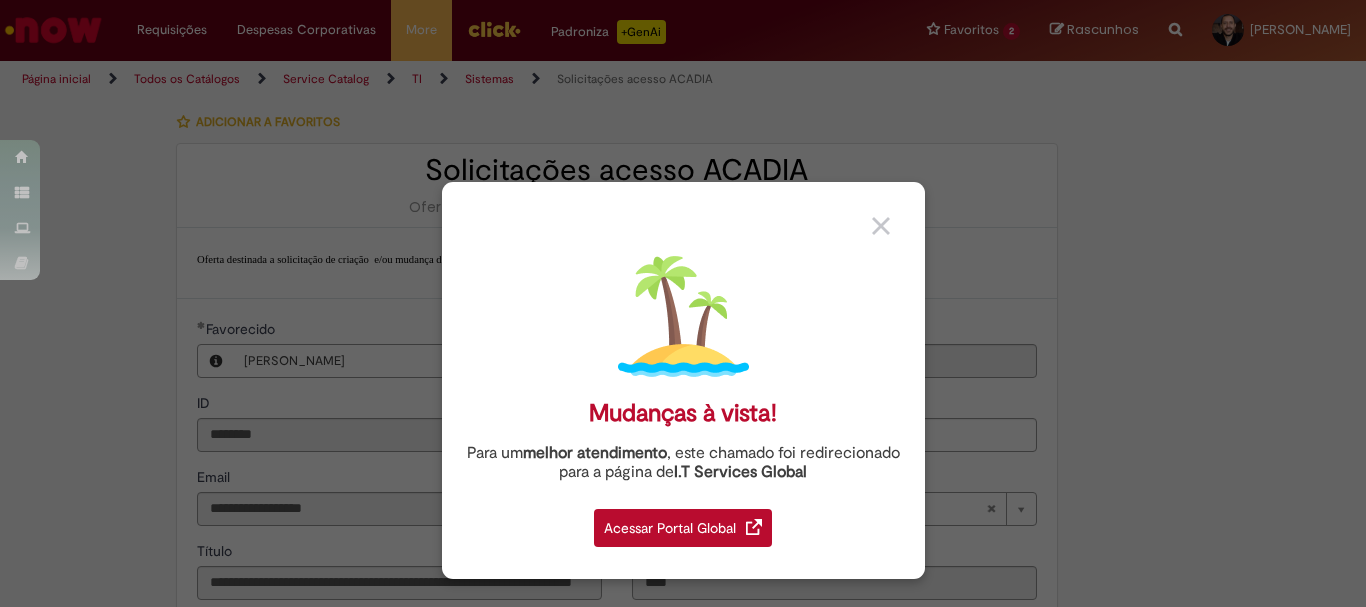 click on "Acessar Portal Global" at bounding box center (683, 528) 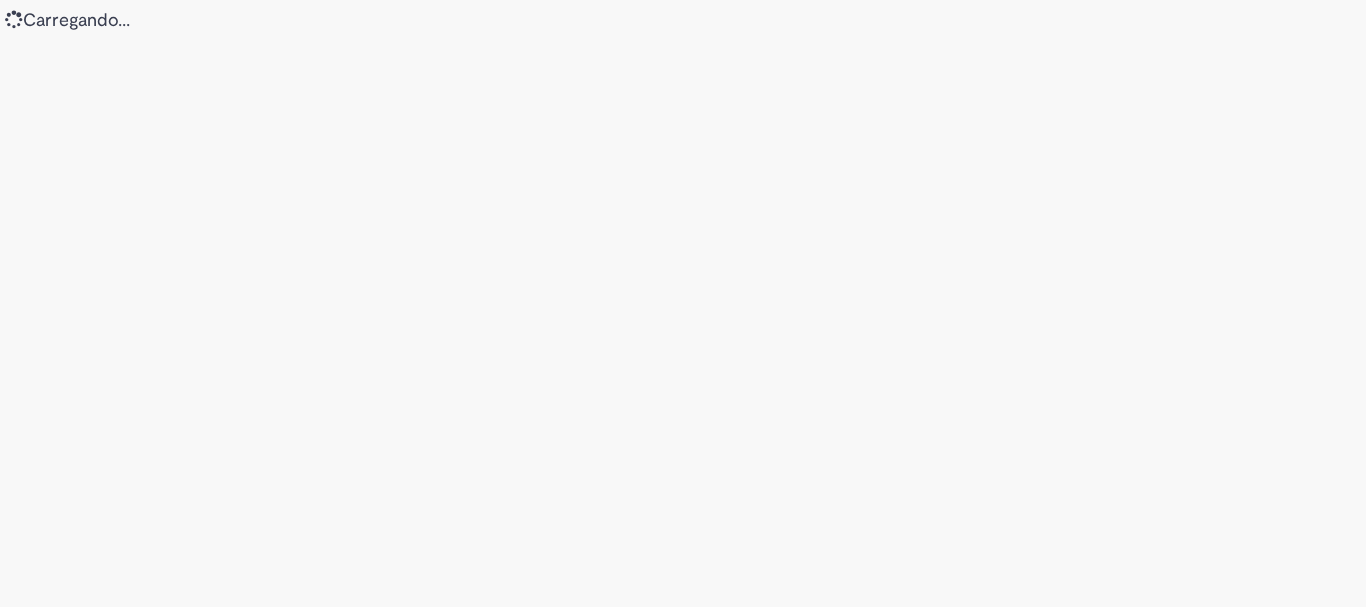 scroll, scrollTop: 0, scrollLeft: 0, axis: both 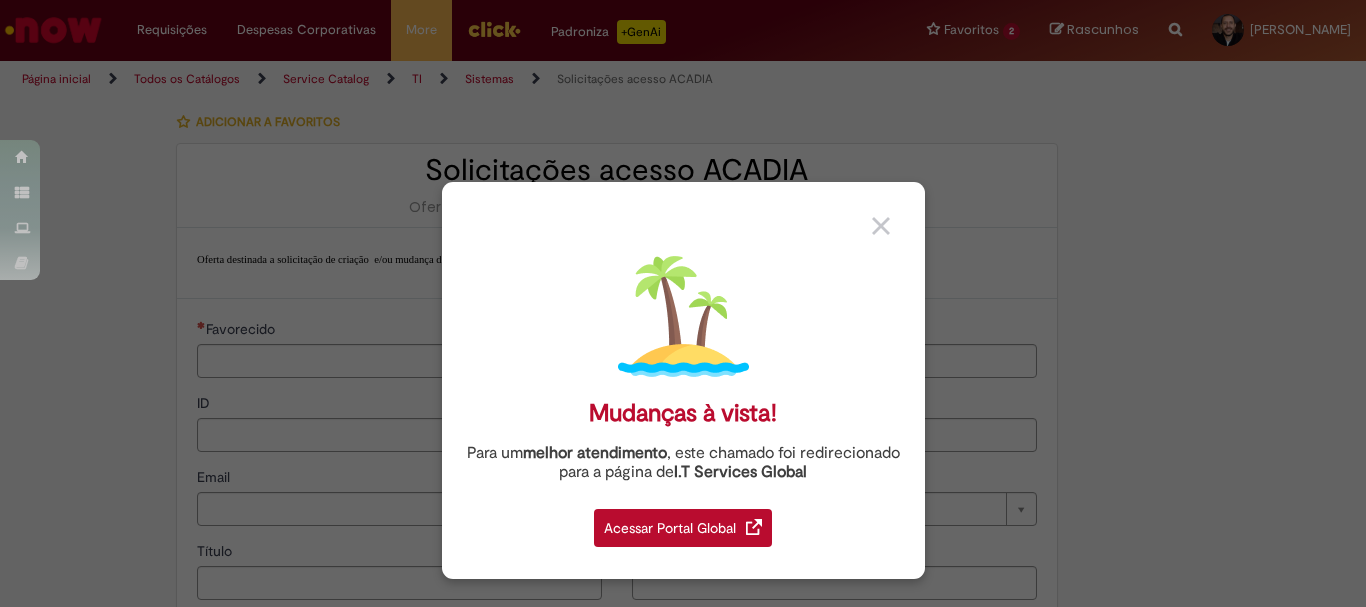 type on "********" 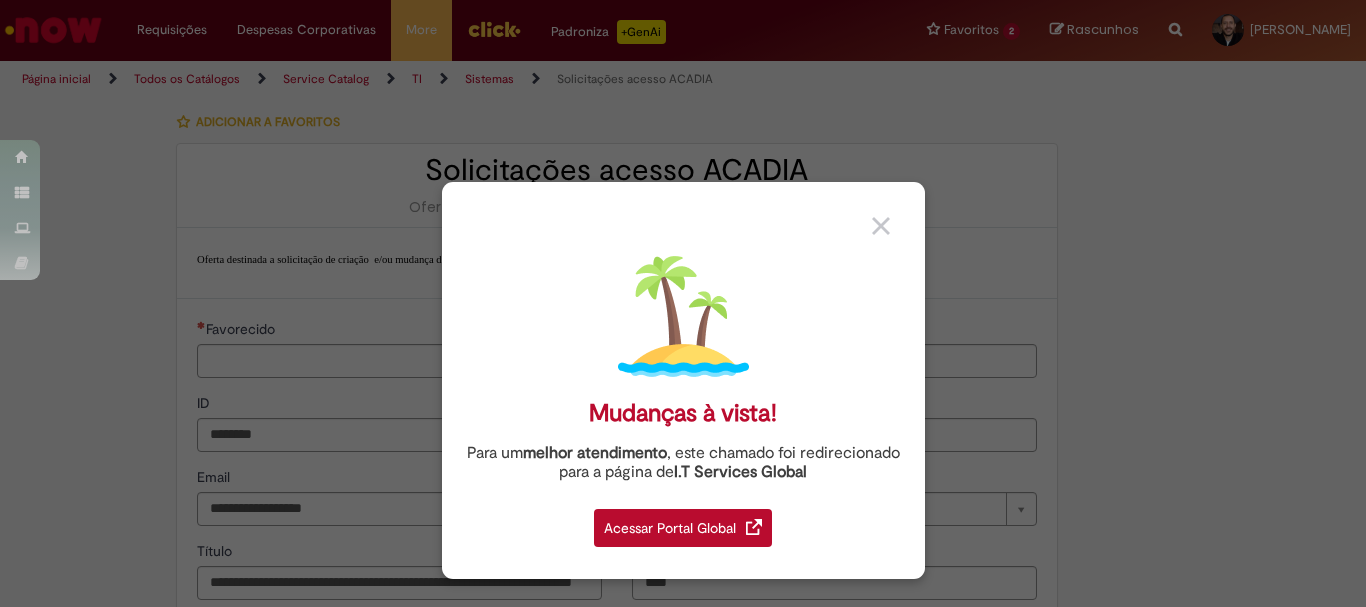 type on "**********" 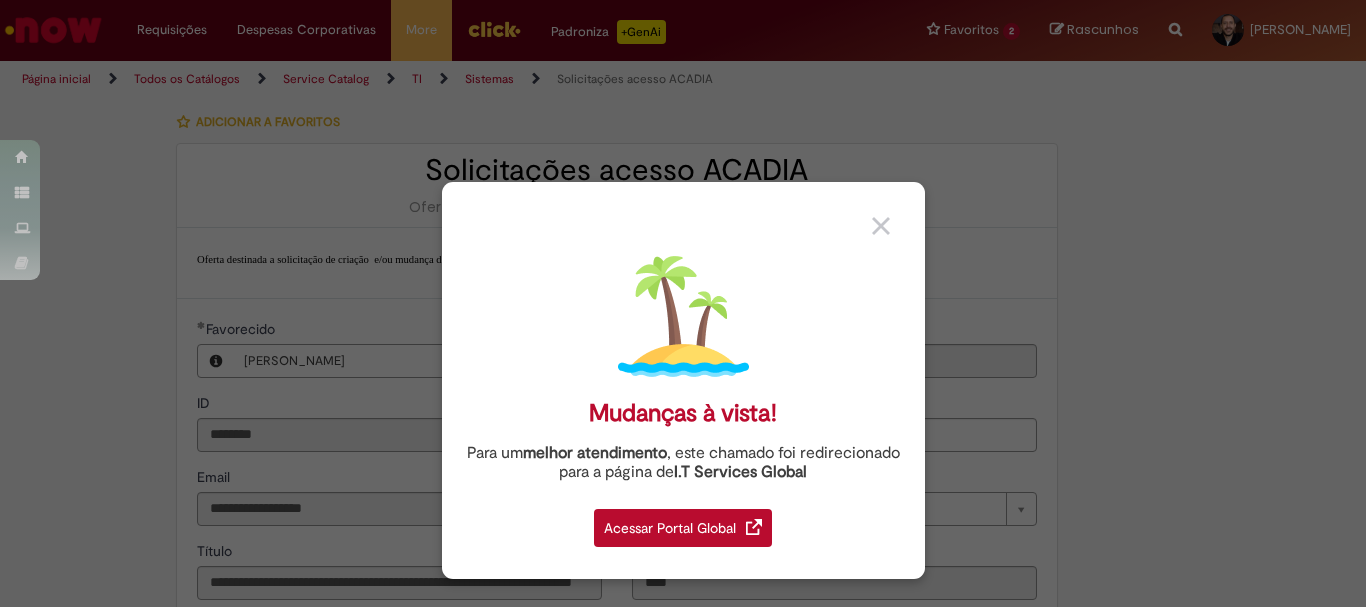 type on "**********" 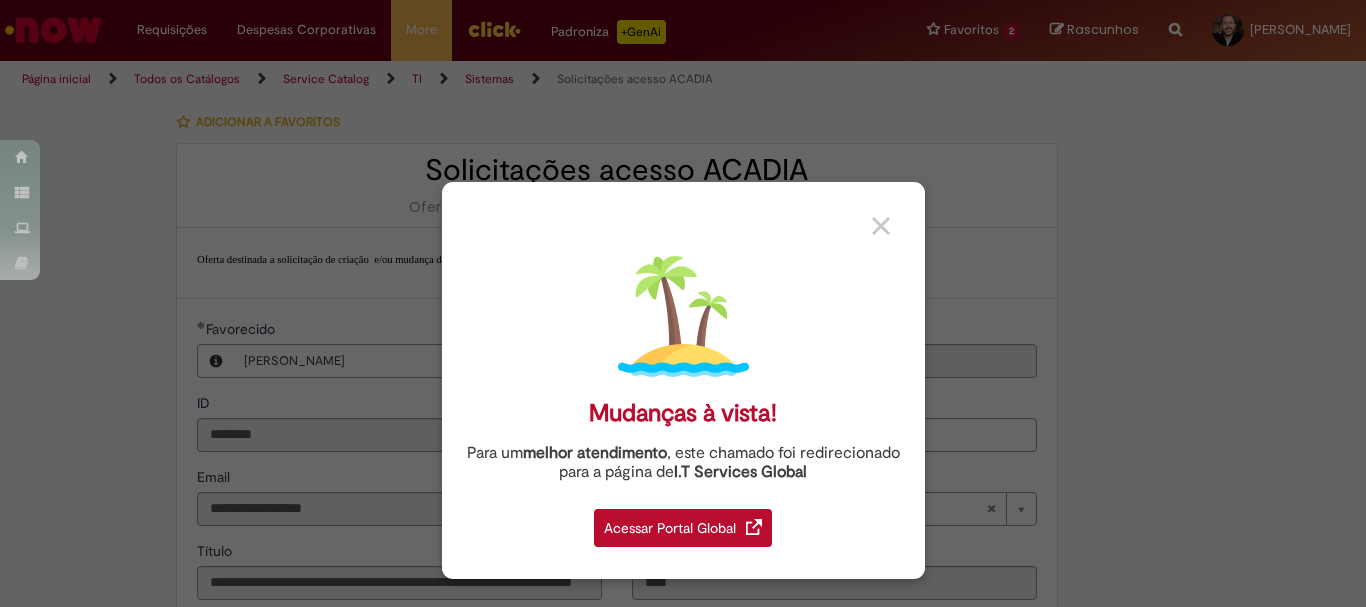 click on "Mudanças à vista!
Para um  melhor atendimento , este chamado foi redirecionado para a página de  I.T Services Global
Acessar Portal Global" at bounding box center (683, 303) 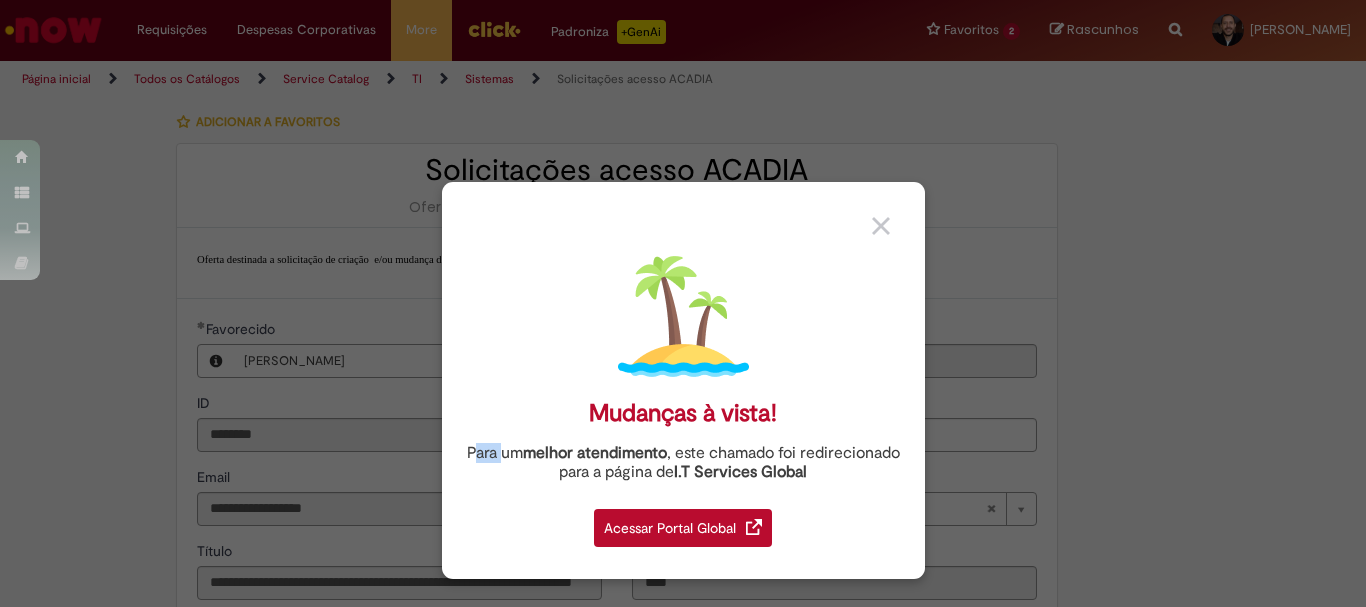 click on "Mudanças à vista!
Para um  melhor atendimento , este chamado foi redirecionado para a página de  I.T Services Global
Acessar Portal Global" at bounding box center [683, 303] 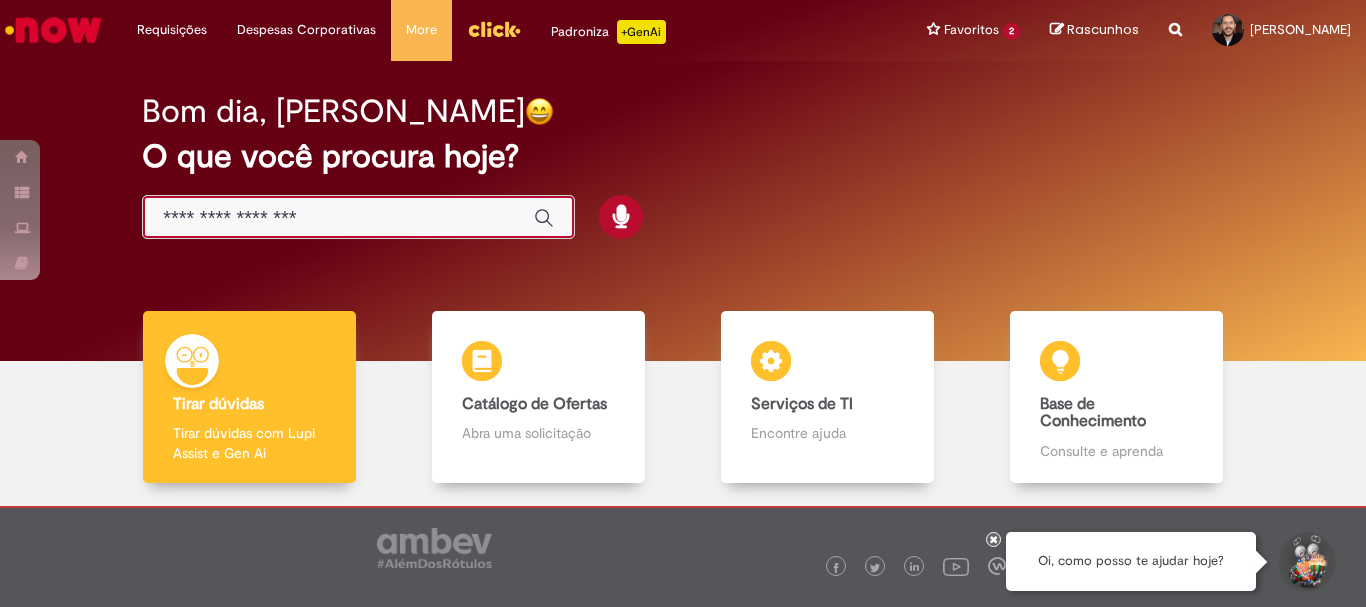 click at bounding box center [338, 218] 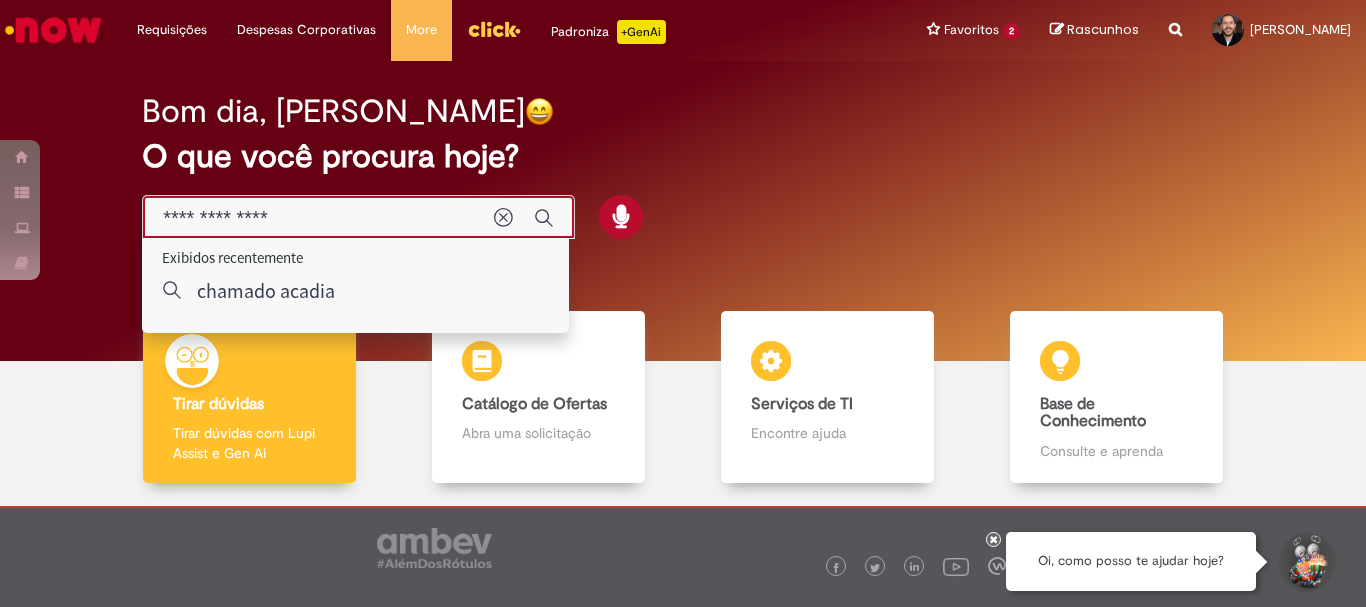 type on "**********" 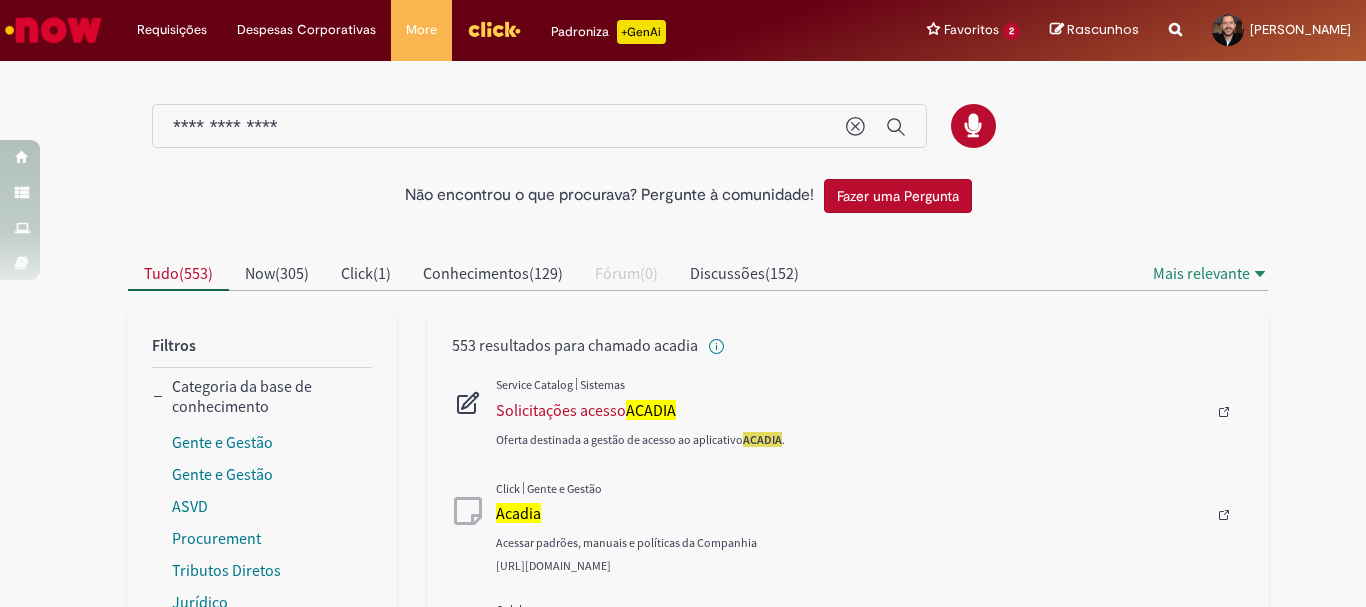 scroll, scrollTop: 300, scrollLeft: 0, axis: vertical 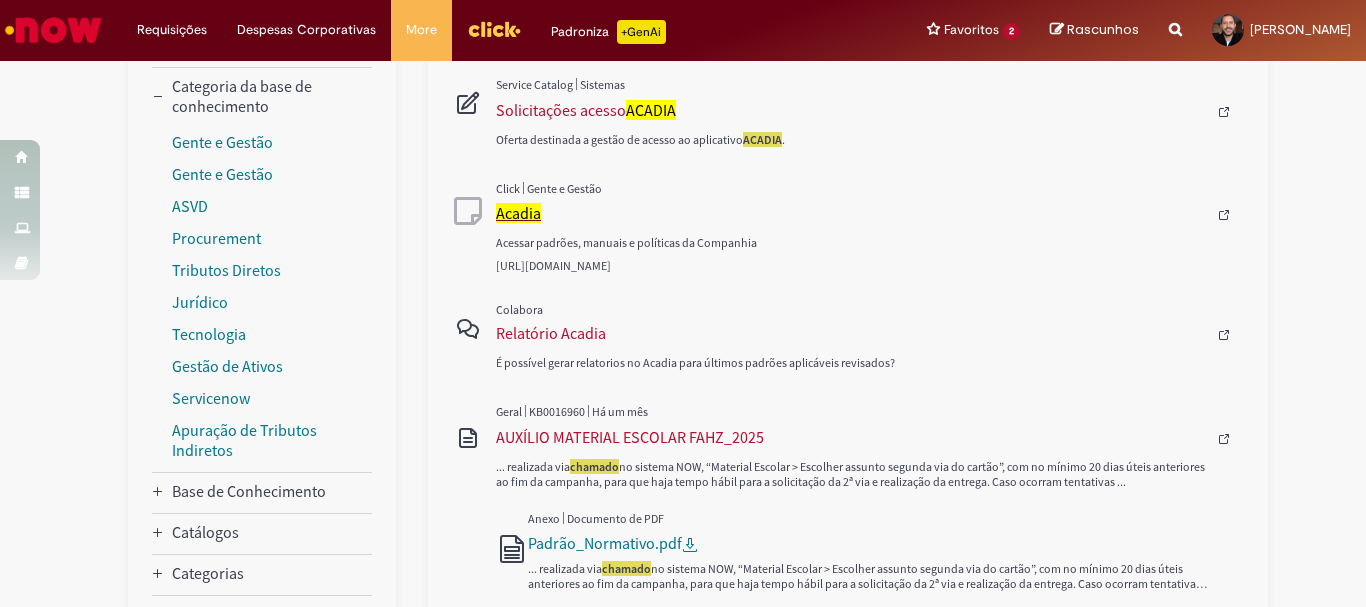 click on "Acadia" at bounding box center [518, 213] 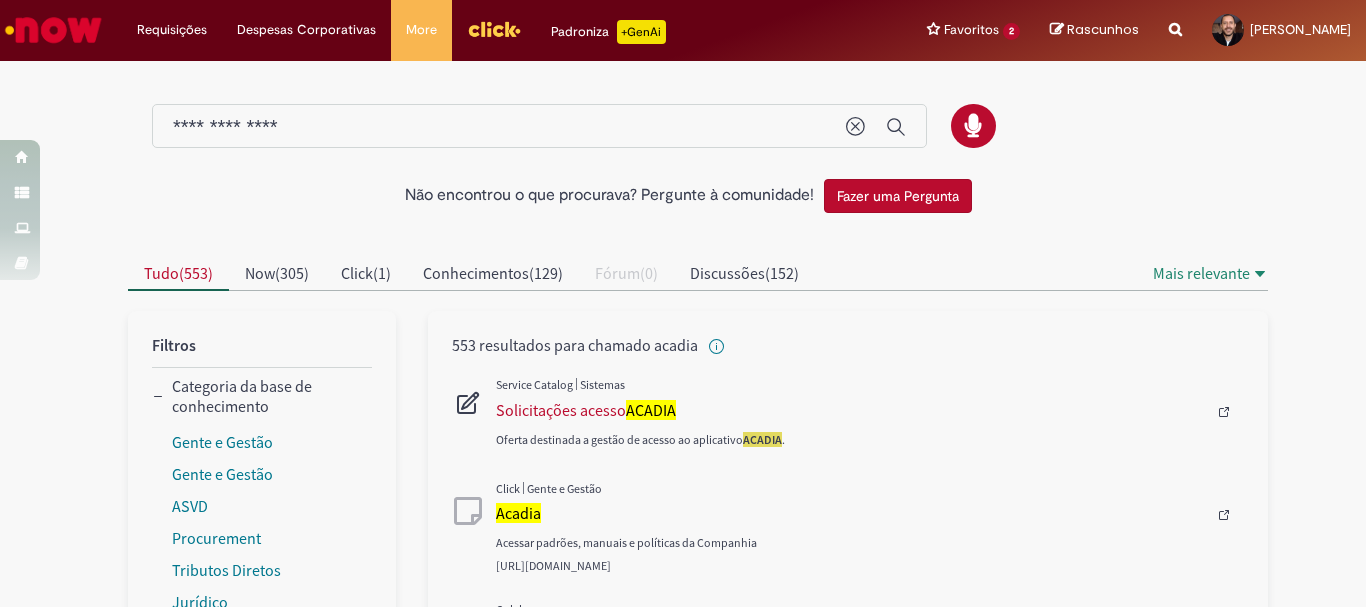 scroll, scrollTop: 0, scrollLeft: 0, axis: both 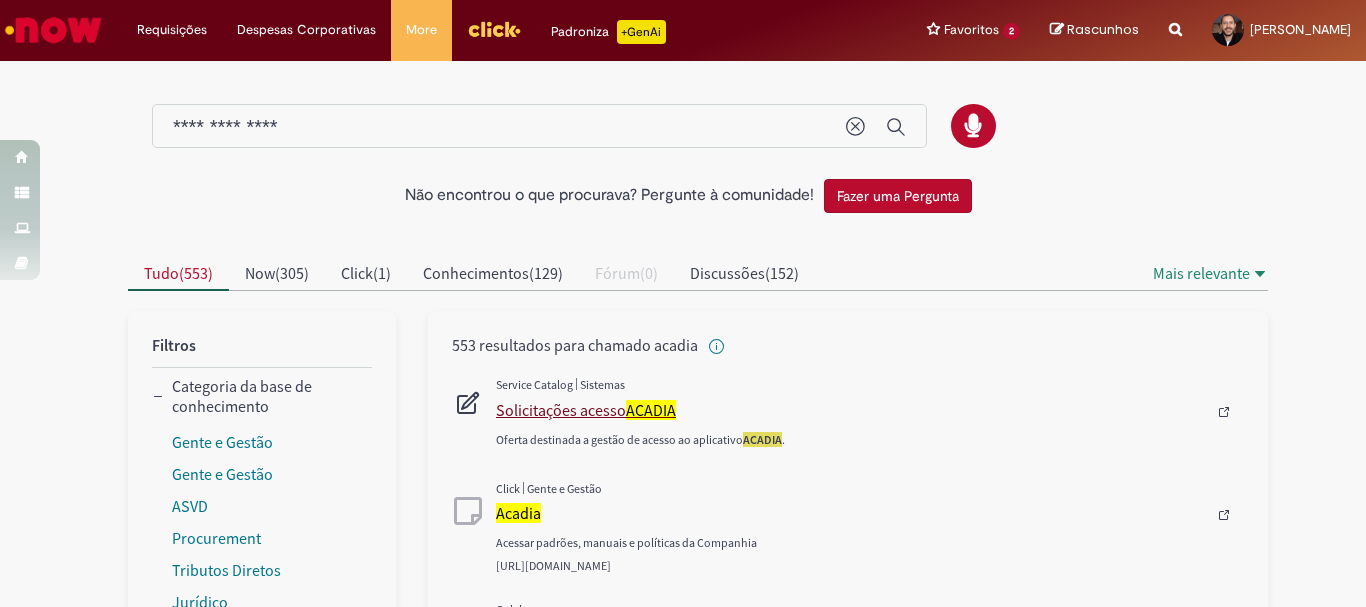 click on "Solicitações acesso  ACADIA" at bounding box center [851, 410] 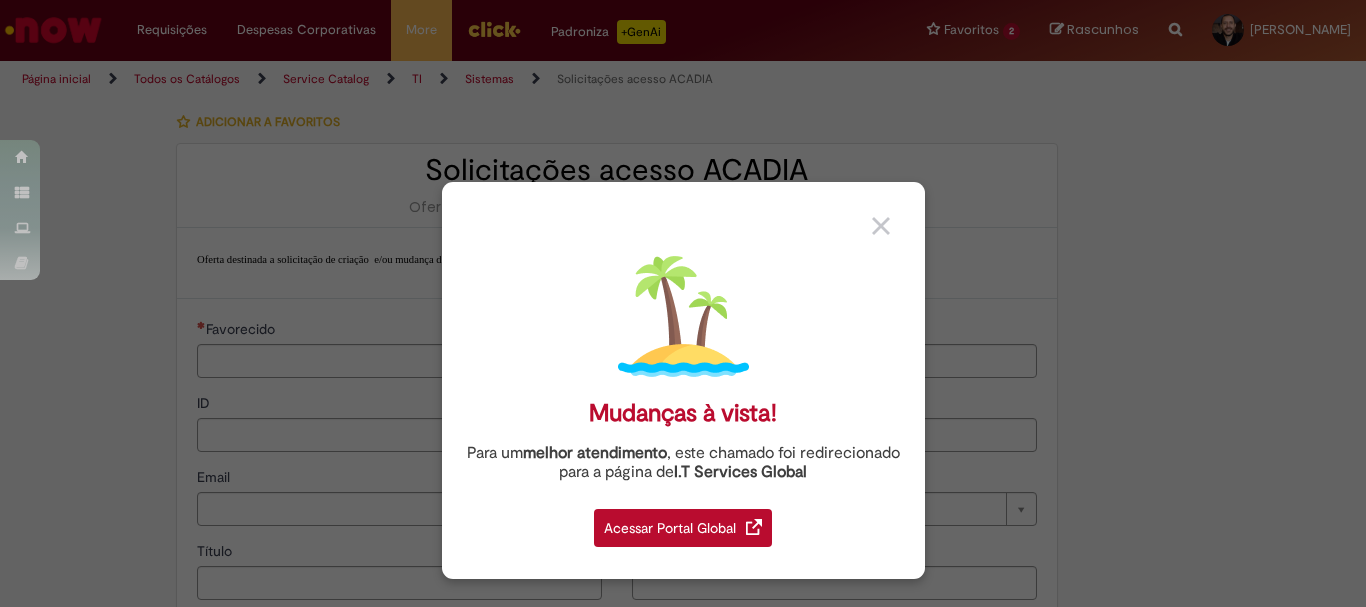 type on "********" 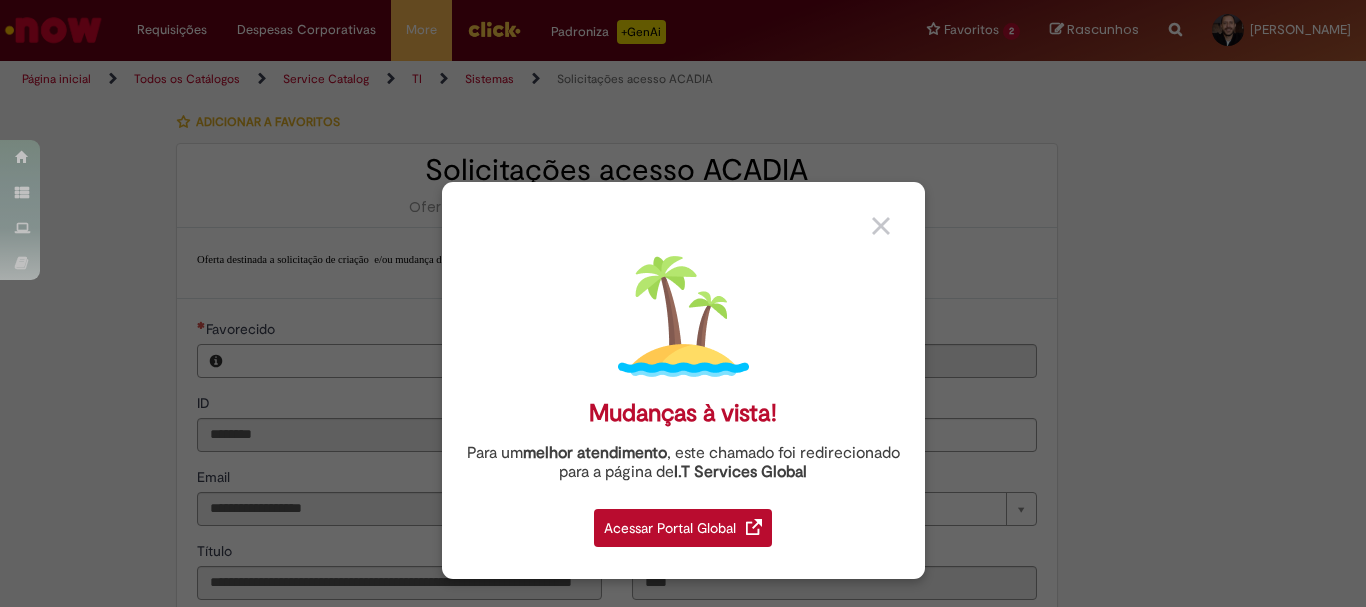 type on "**********" 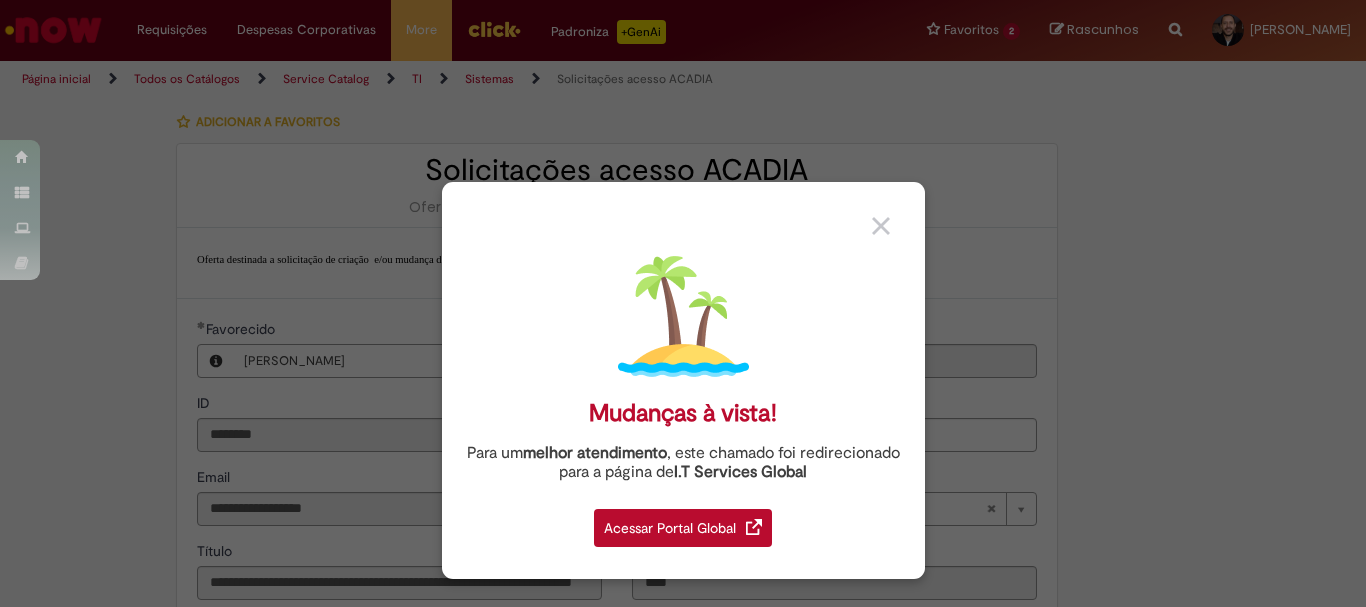 click on "Mudanças à vista!
Para um  melhor atendimento , este chamado foi redirecionado para a página de  I.T Services Global
Acessar Portal Global" at bounding box center (683, 303) 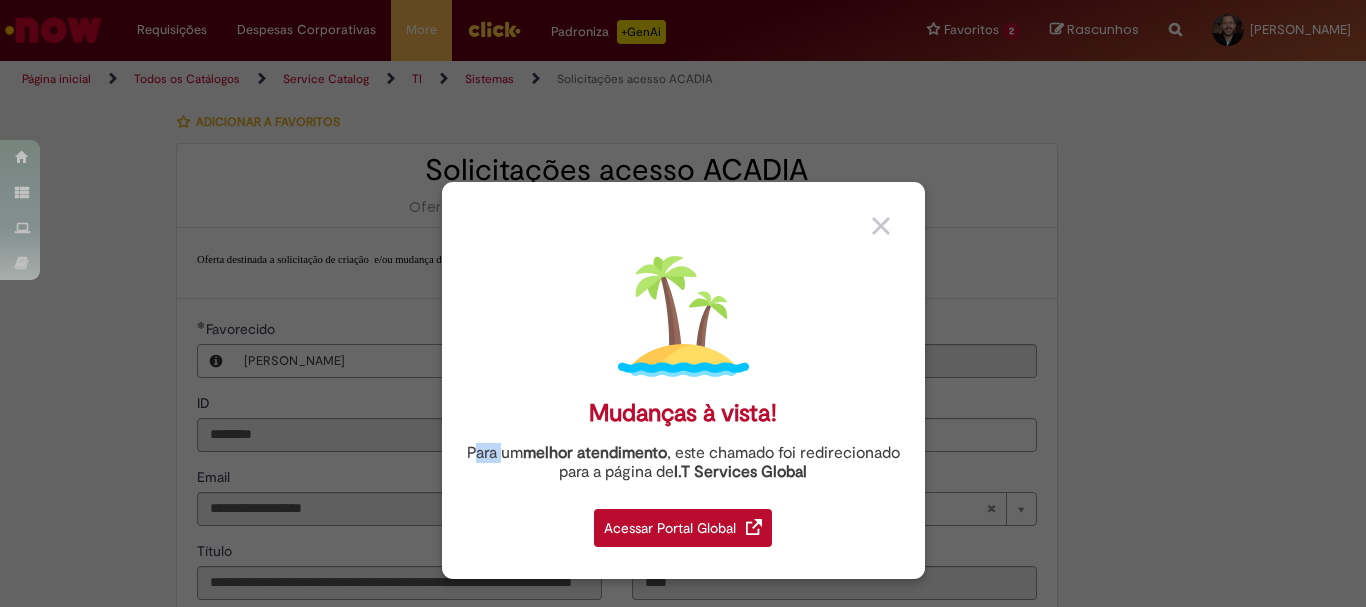 click on "Mudanças à vista!
Para um  melhor atendimento , este chamado foi redirecionado para a página de  I.T Services Global
Acessar Portal Global" at bounding box center [683, 303] 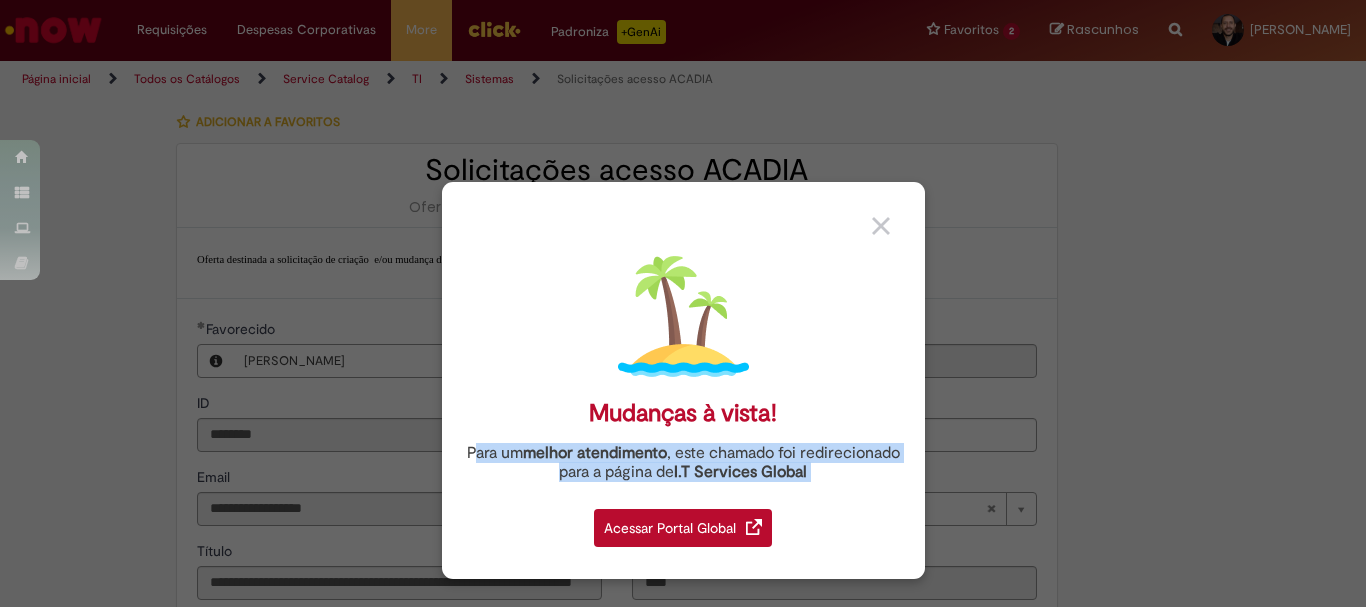 click on "Mudanças à vista!
Para um  melhor atendimento , este chamado foi redirecionado para a página de  I.T Services Global
Acessar Portal Global" at bounding box center (683, 303) 